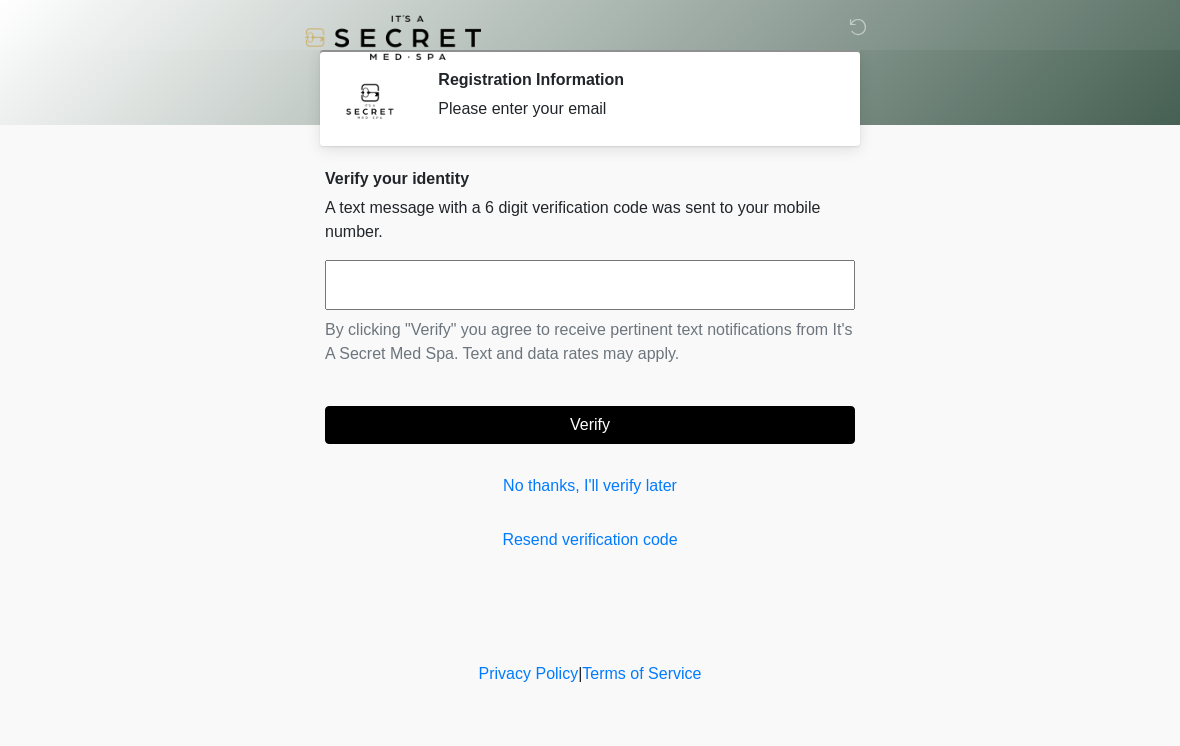 scroll, scrollTop: 0, scrollLeft: 0, axis: both 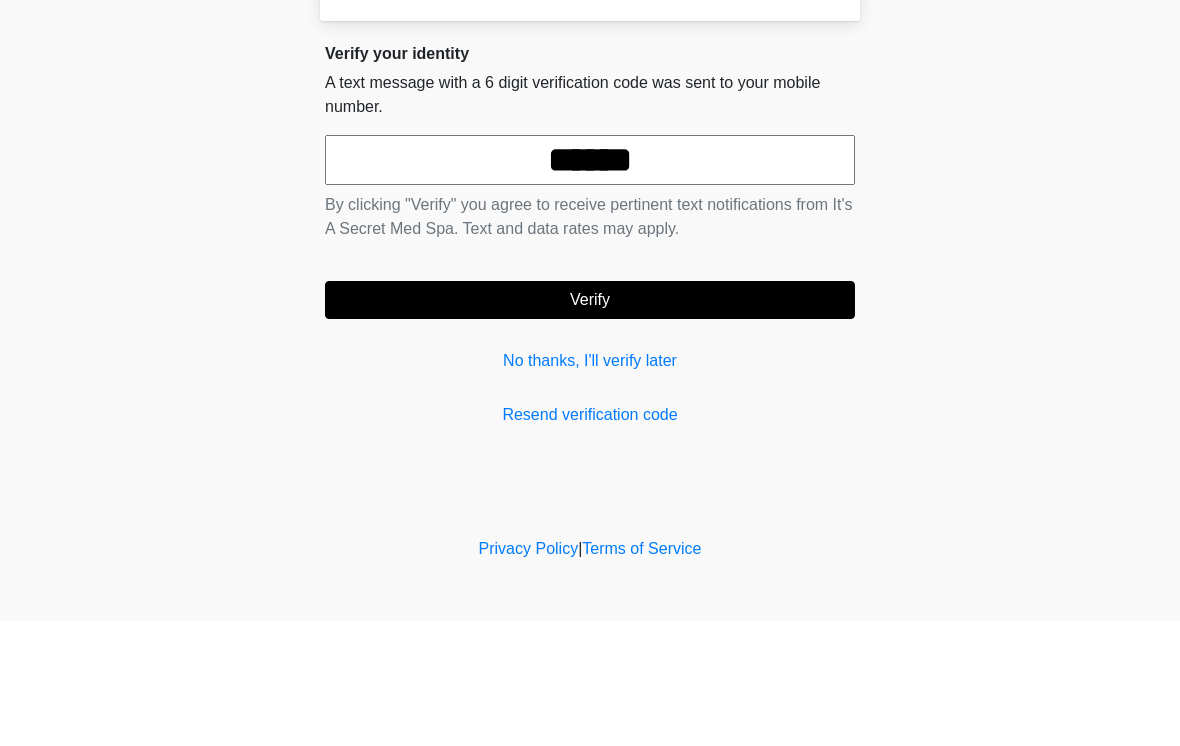 type on "******" 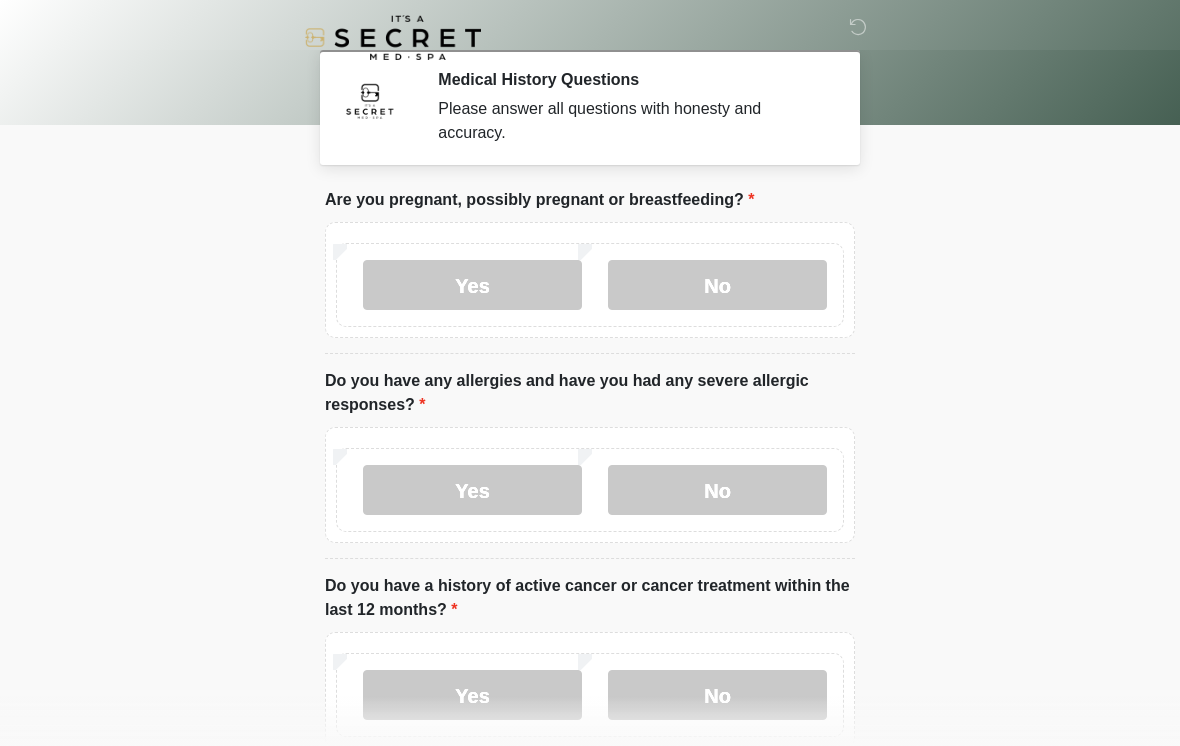 click on "No" at bounding box center (717, 285) 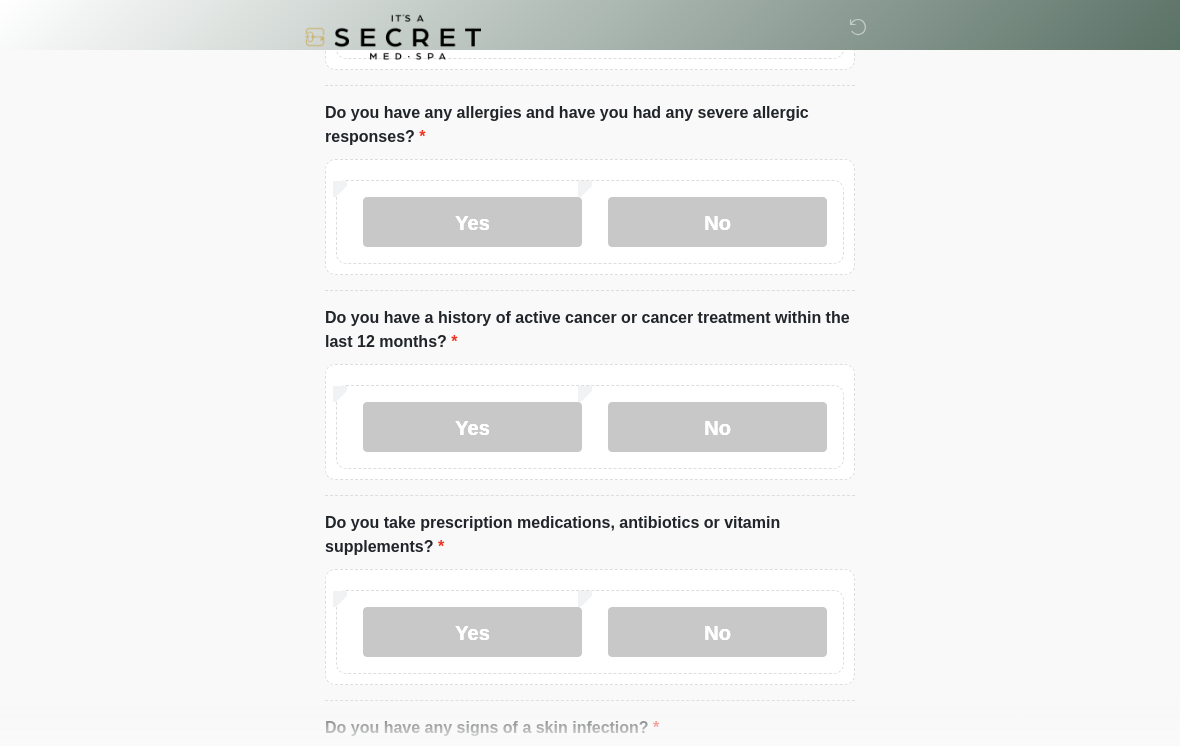 click on "No" at bounding box center [717, 428] 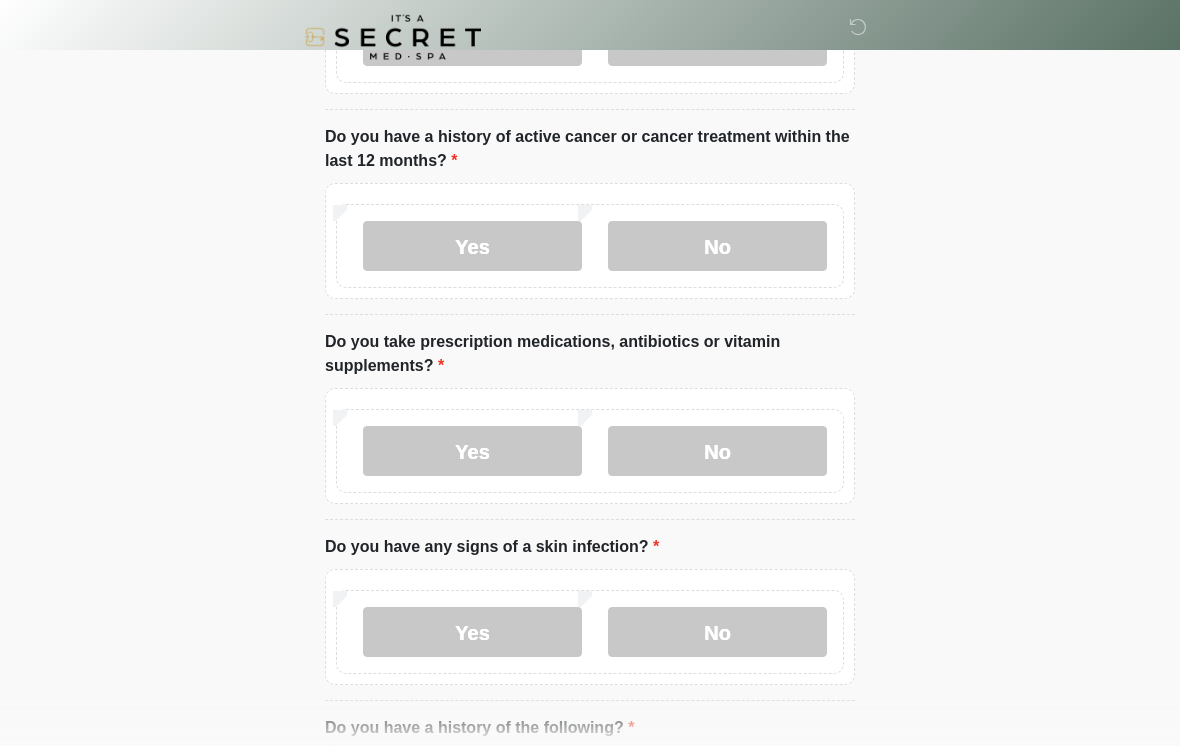 click on "No" at bounding box center (717, 452) 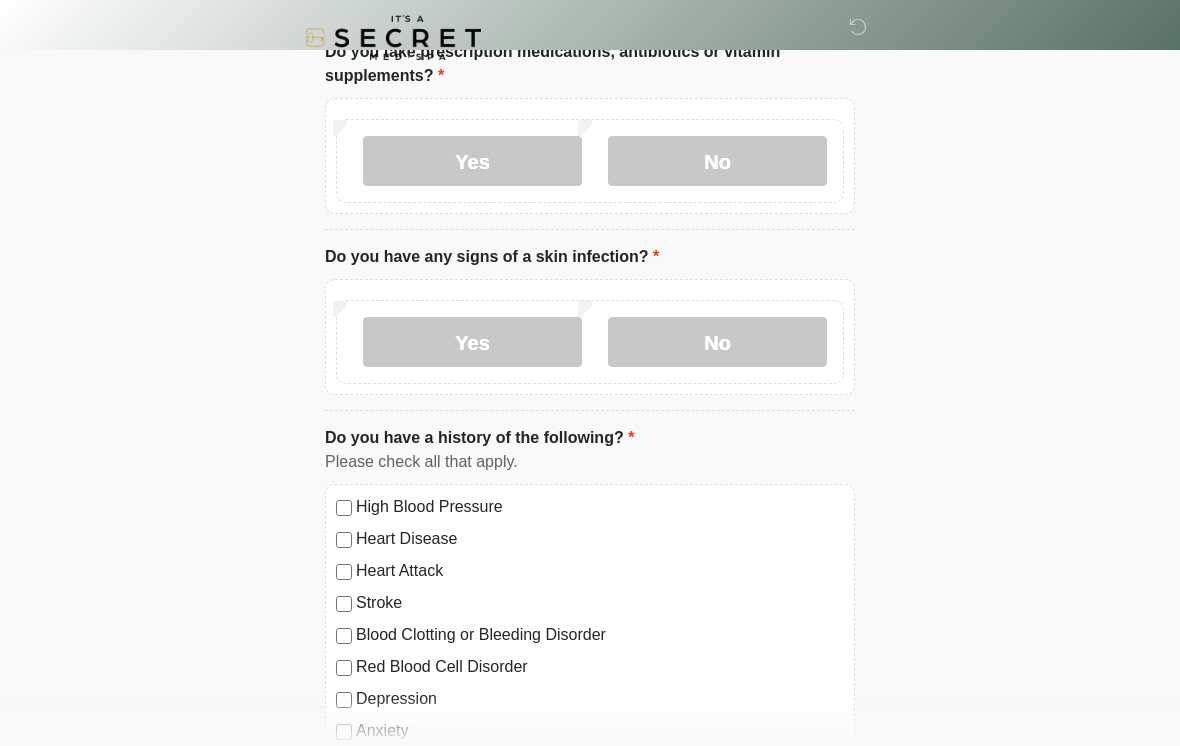 scroll, scrollTop: 778, scrollLeft: 0, axis: vertical 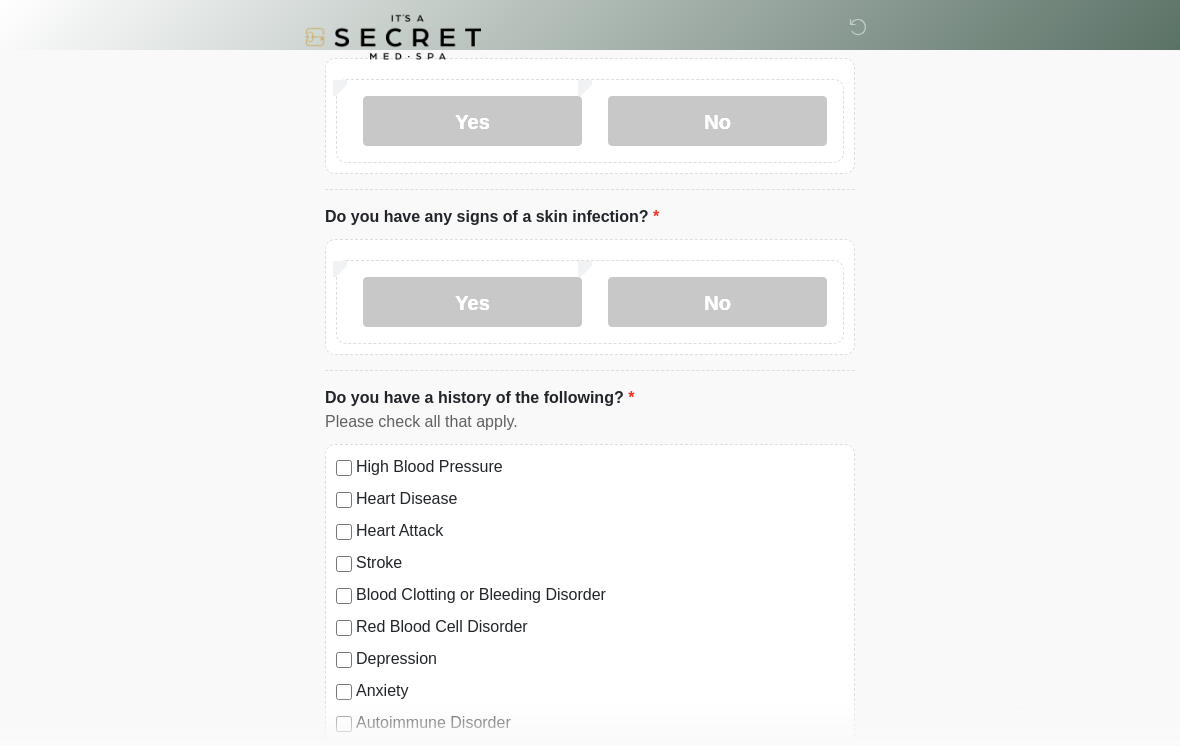click on "No" at bounding box center [717, 303] 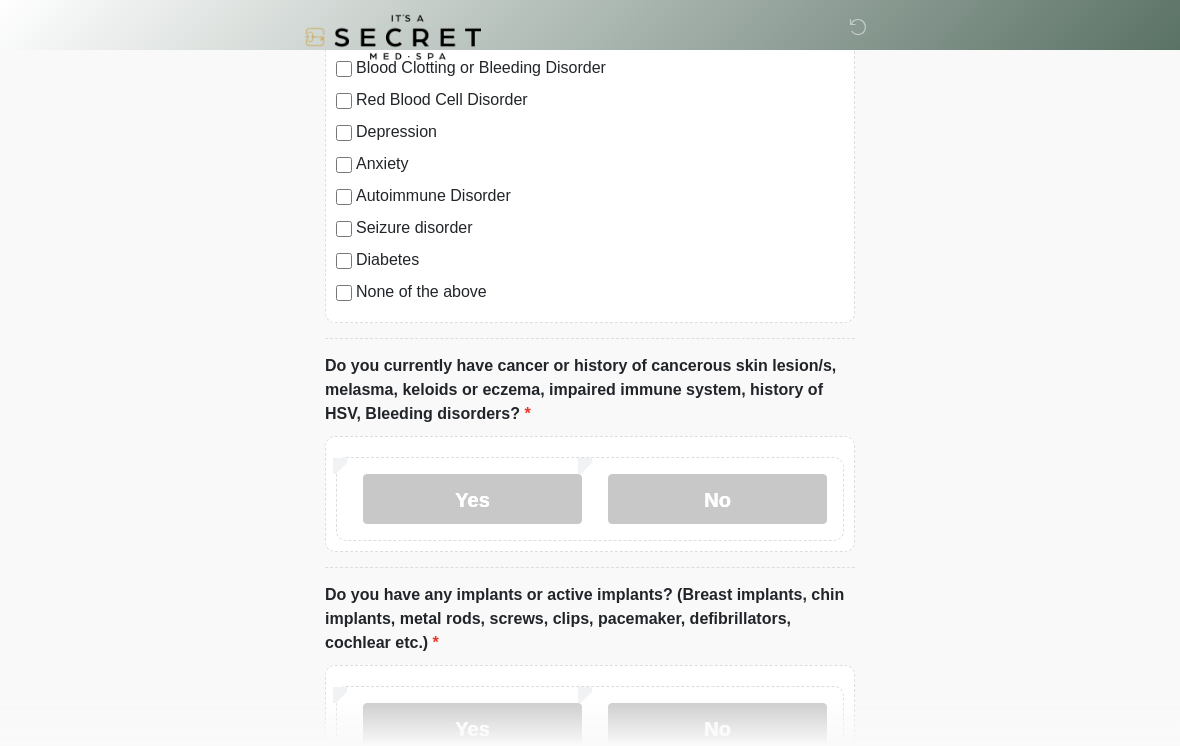 scroll, scrollTop: 1308, scrollLeft: 0, axis: vertical 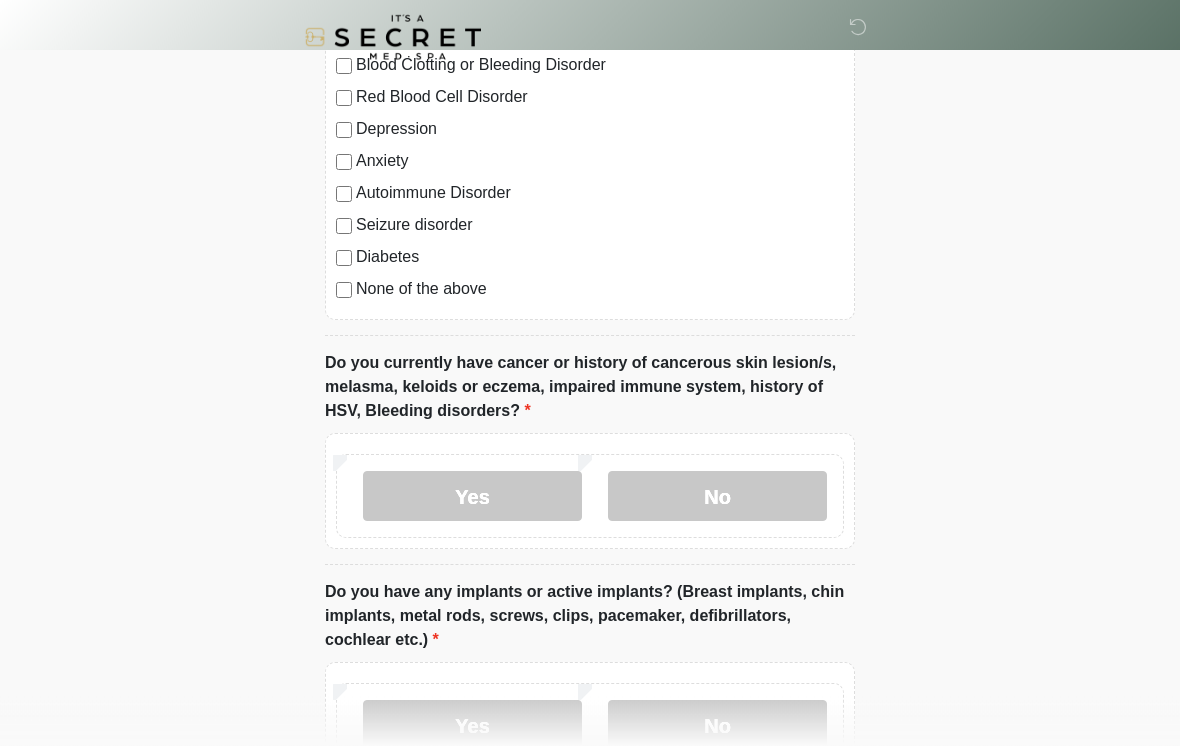 click on "Yes" at bounding box center (472, 497) 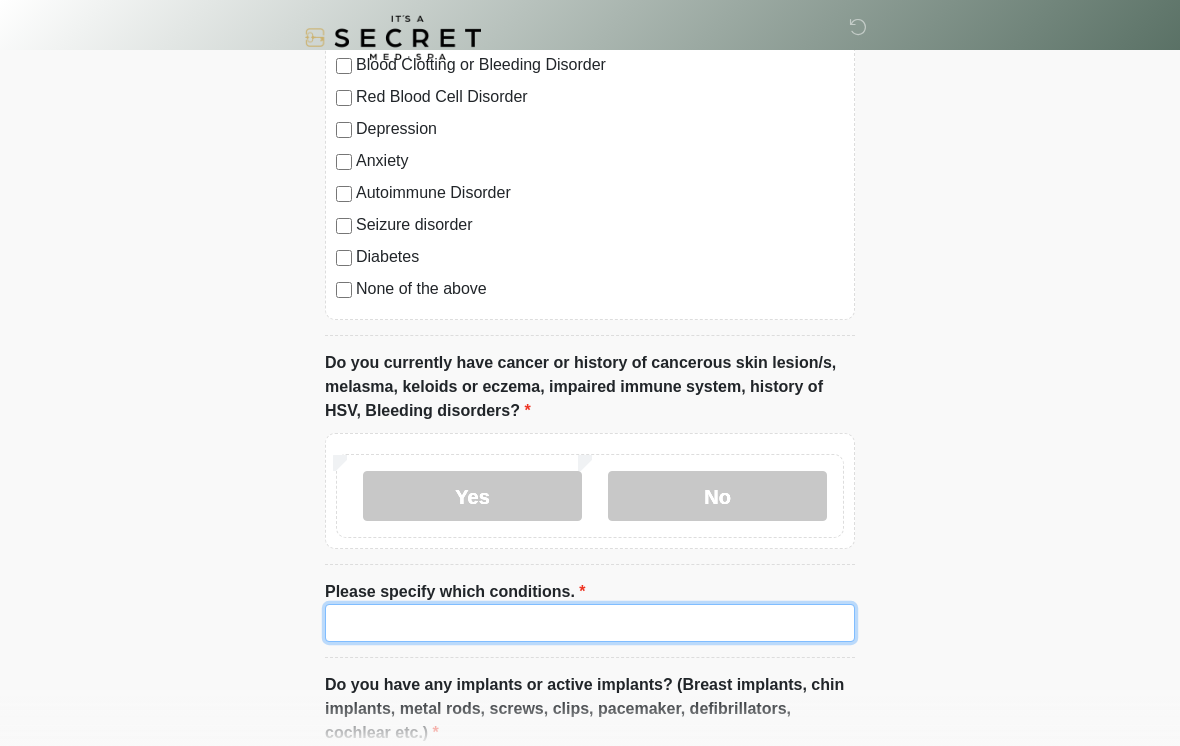 click on "Please specify which conditions." at bounding box center [590, 623] 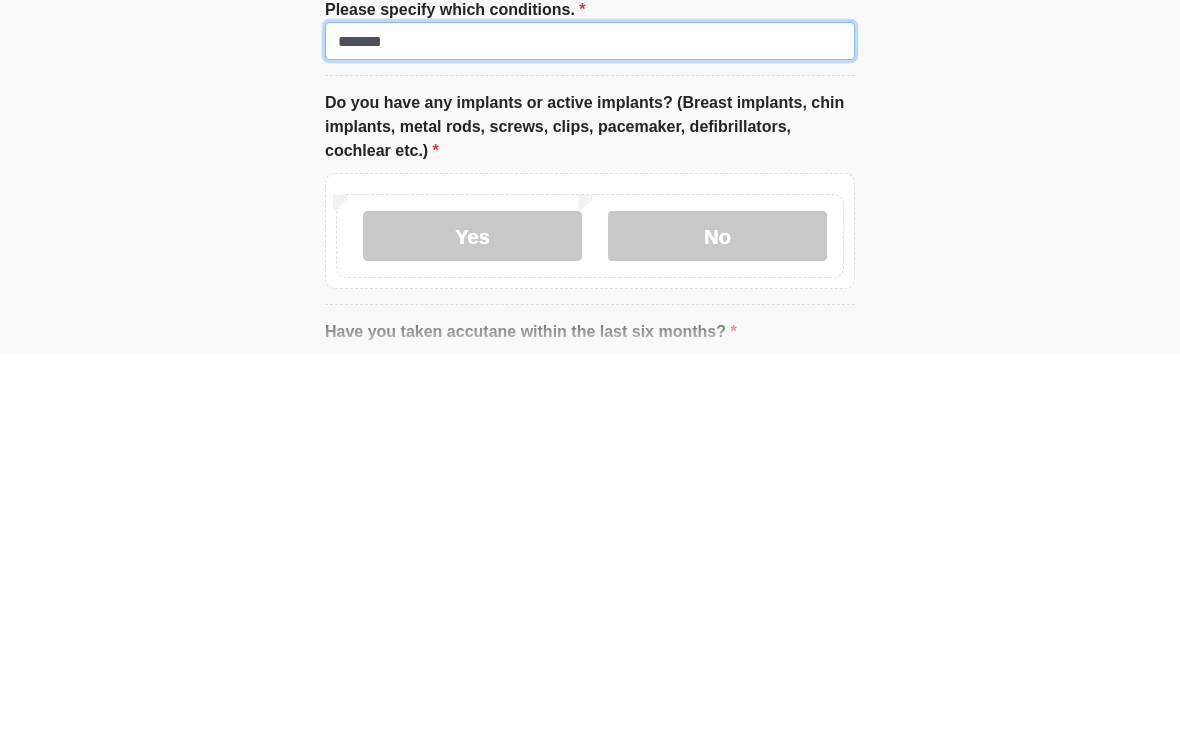 type on "*******" 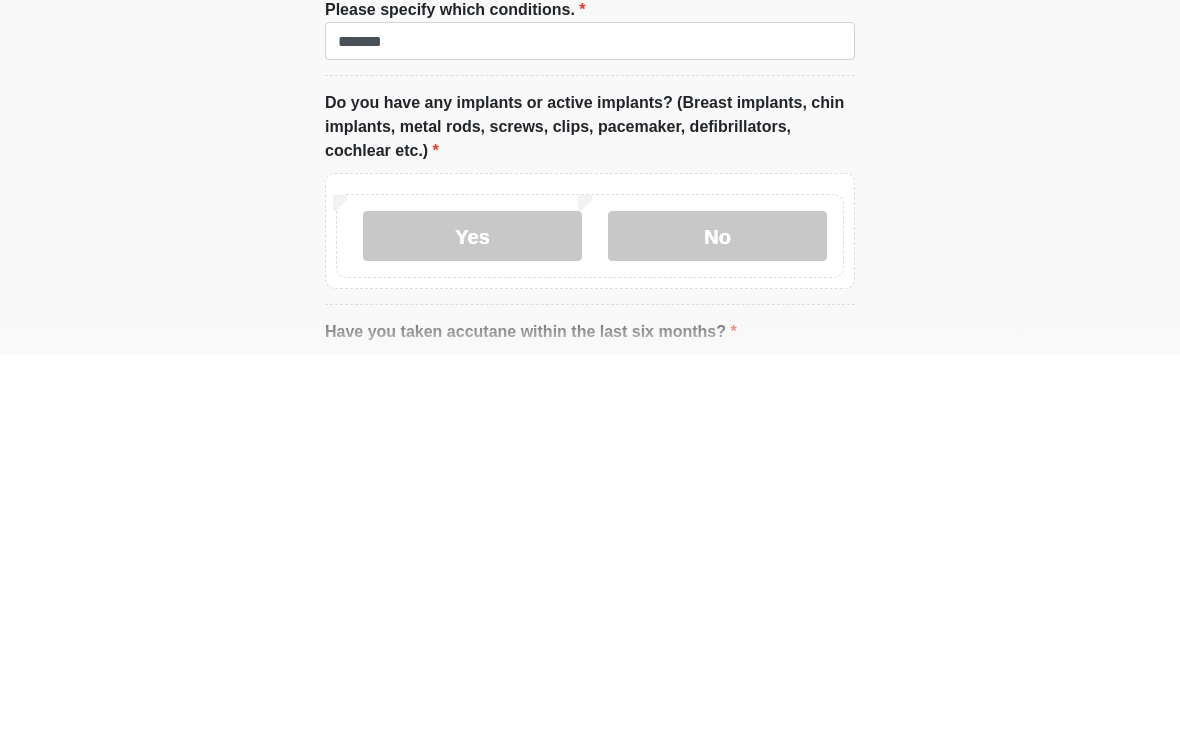 click on "No" at bounding box center [717, 627] 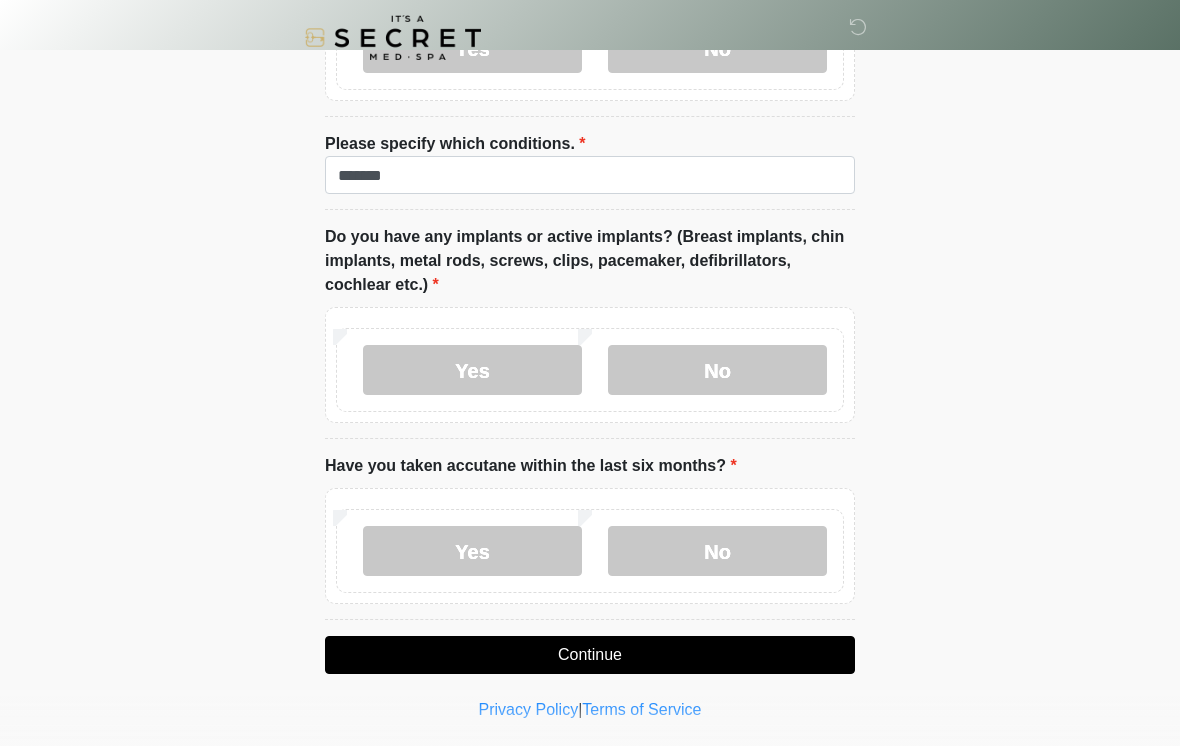 click on "No" at bounding box center (717, 551) 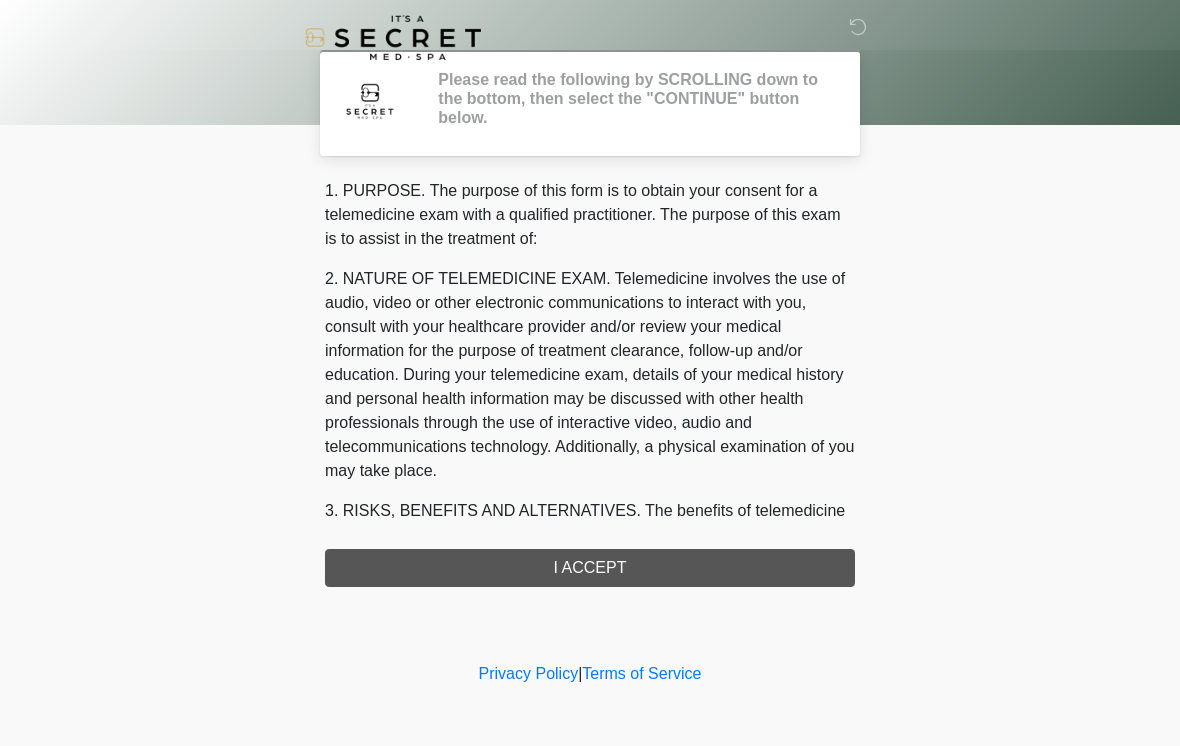 scroll, scrollTop: 0, scrollLeft: 0, axis: both 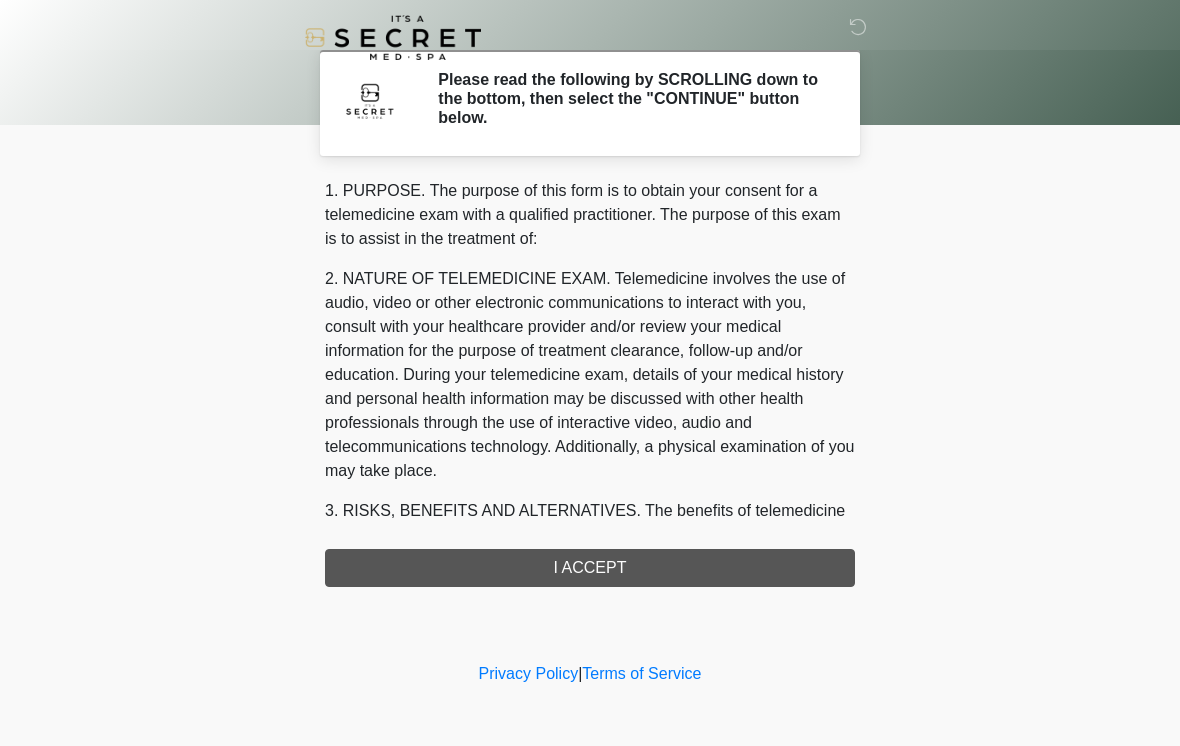 click on "1. PURPOSE. The purpose of this form is to obtain your consent for a telemedicine exam with a qualified practitioner. The purpose of this exam is to assist in the treatment of:  2. NATURE OF TELEMEDICINE EXAM. Telemedicine involves the use of audio, video or other electronic communications to interact with you, consult with your healthcare provider and/or review your medical information for the purpose of treatment clearance, follow-up and/or education. During your telemedicine exam, details of your medical history and personal health information may be discussed with other health professionals through the use of interactive video, audio and telecommunications technology. Additionally, a physical examination of you may take place. 4. HEALTHCARE INSTITUTION. It's A Secret Med Spa has medical and non-medical technical personnel who may participate in the telemedicine exam to aid in the audio/video link with the qualified practitioner.
I ACCEPT" at bounding box center [590, 383] 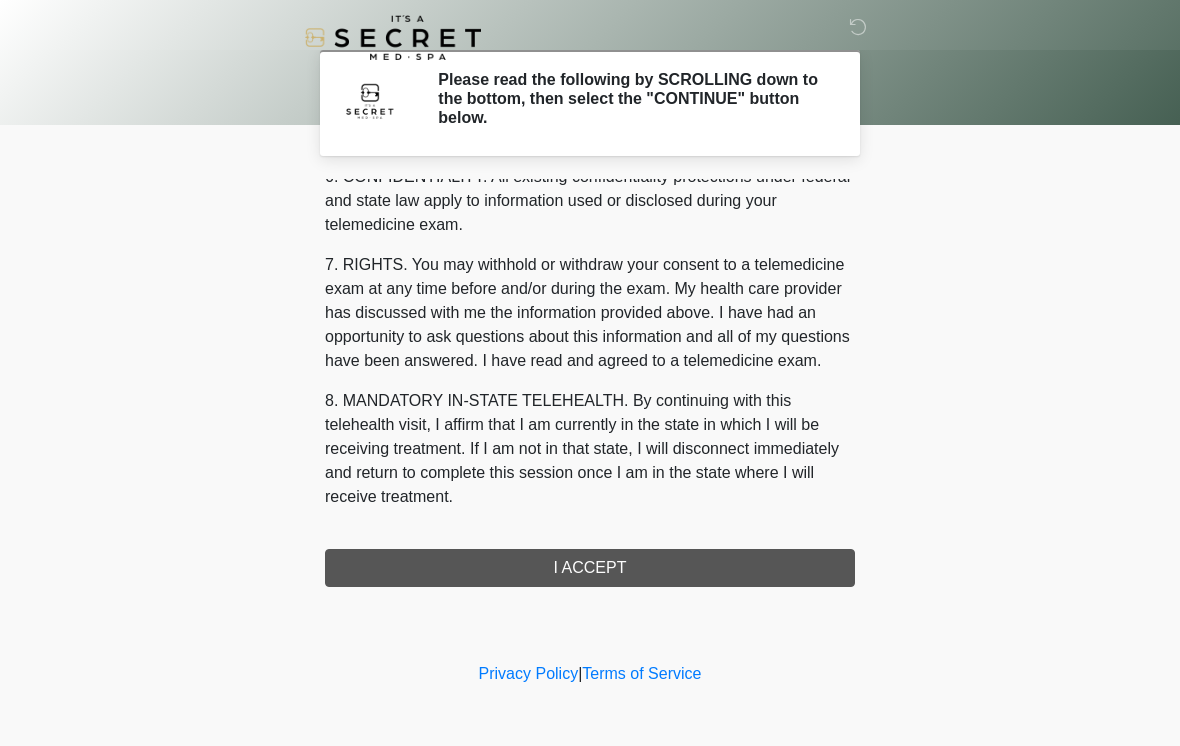 scroll, scrollTop: 814, scrollLeft: 0, axis: vertical 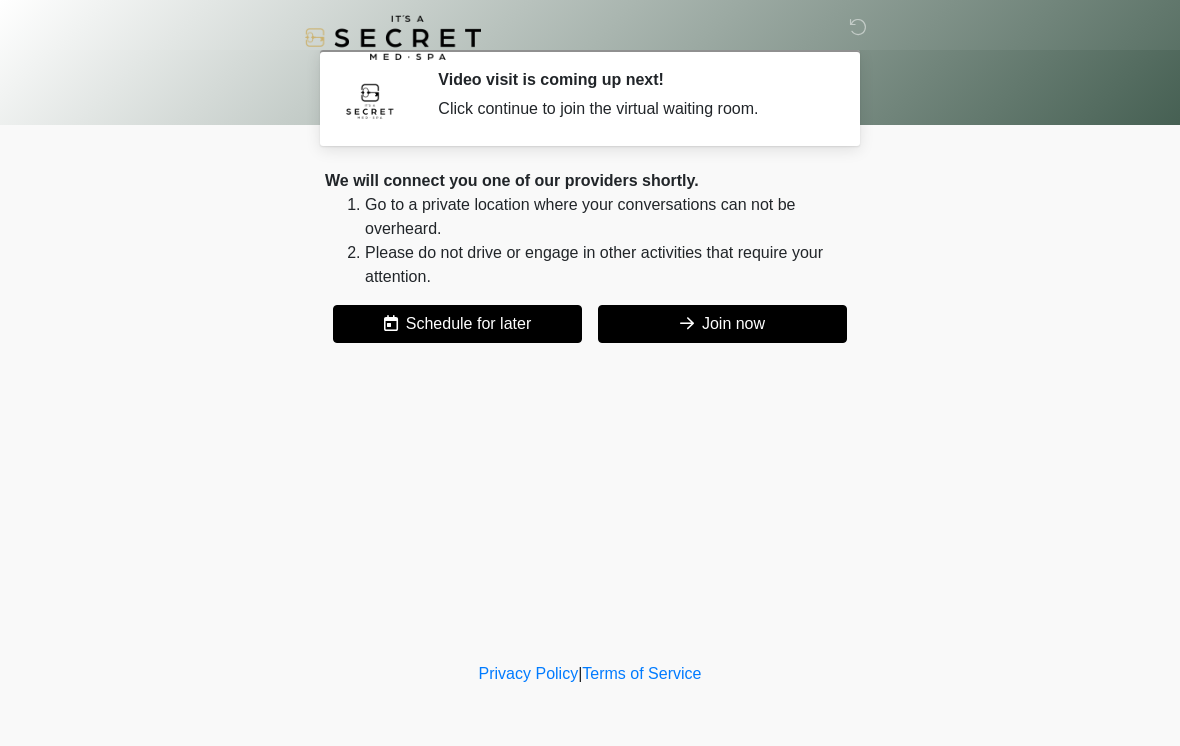 click on "Join now" at bounding box center [722, 324] 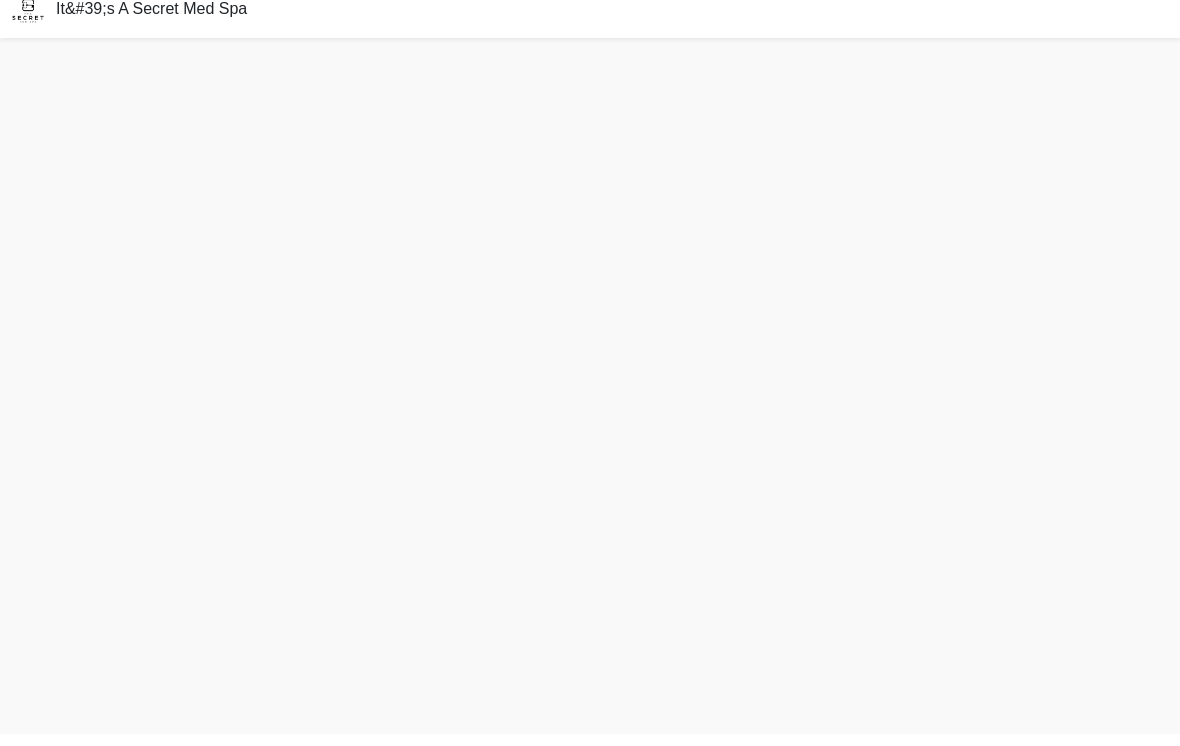 scroll, scrollTop: 0, scrollLeft: 0, axis: both 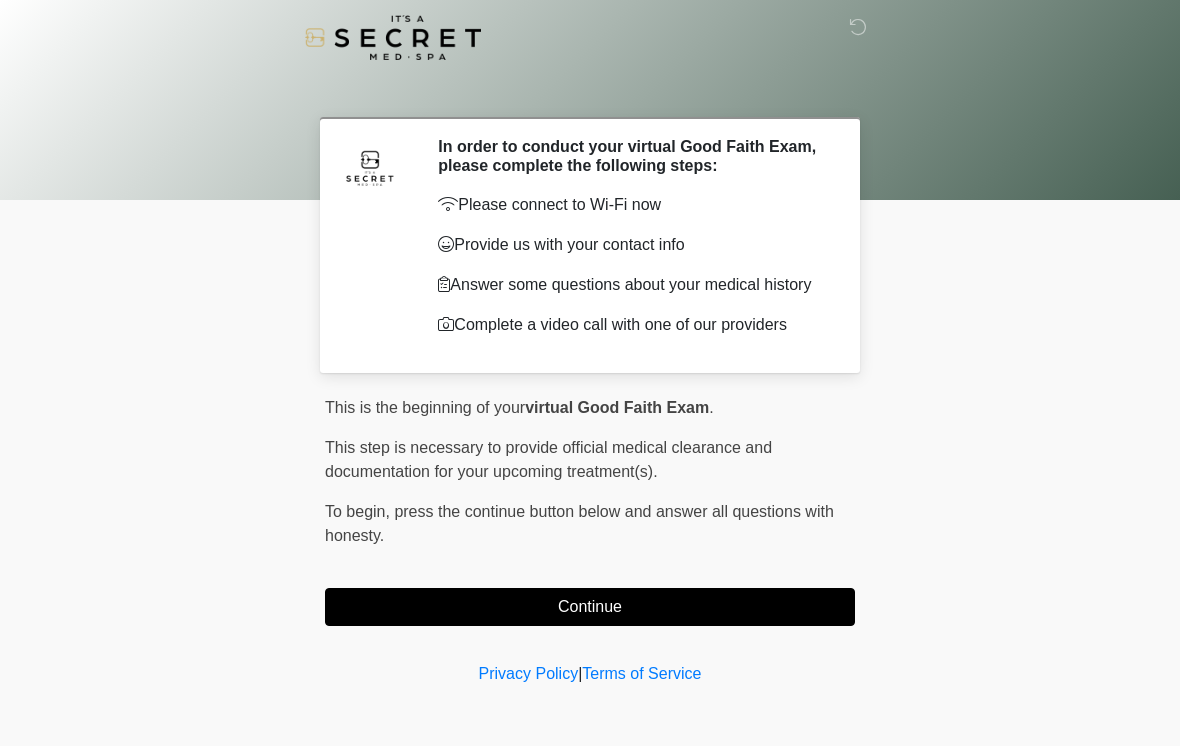 click on "Continue" at bounding box center [590, 607] 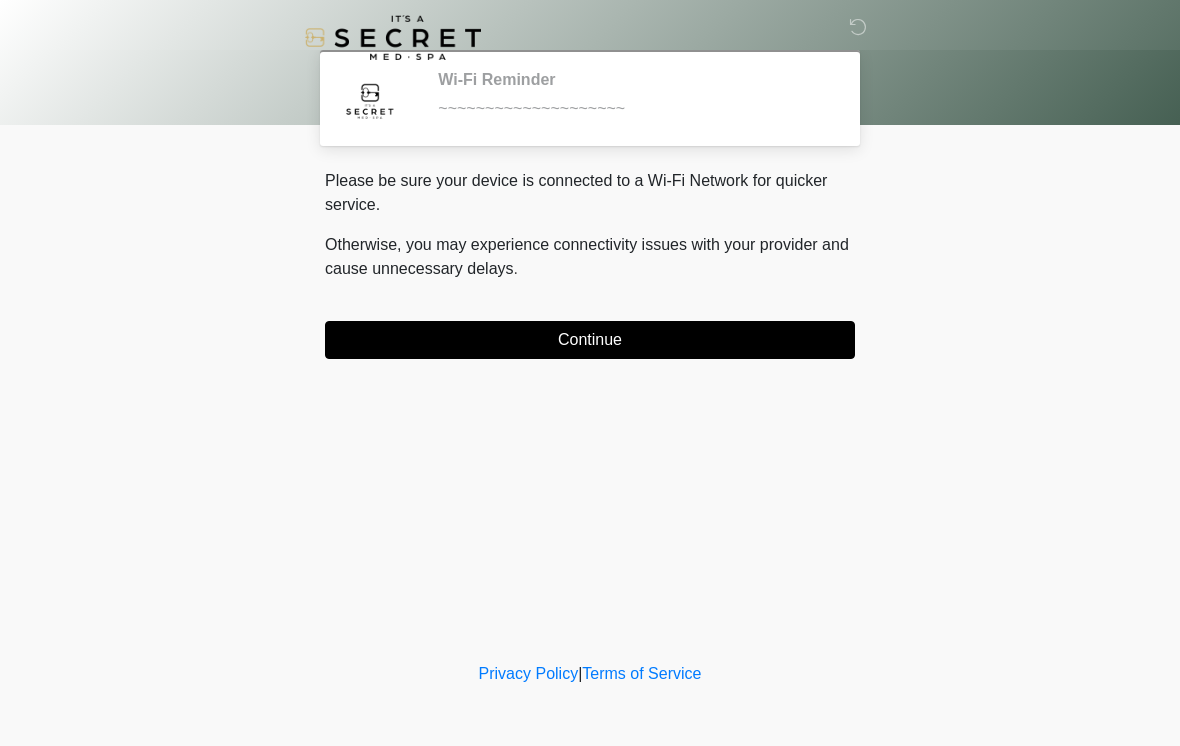 click on "Continue" at bounding box center (590, 340) 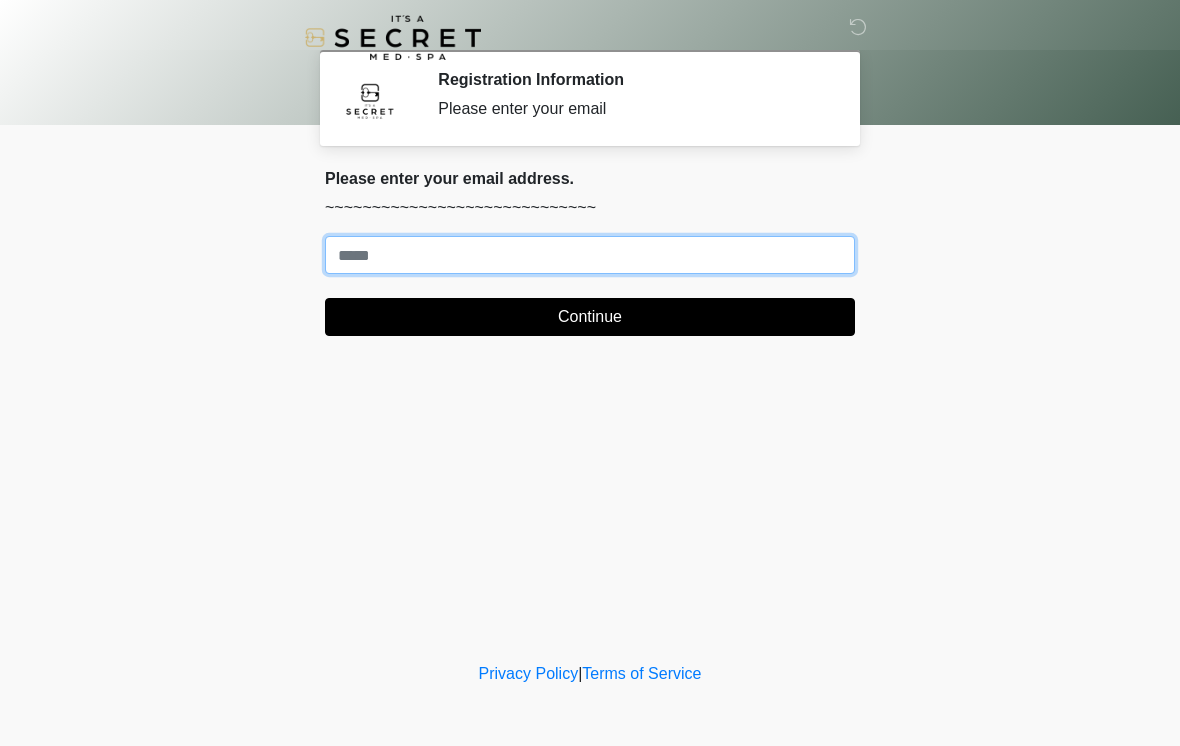 click on "Where should we email your treatment plan?" at bounding box center [590, 255] 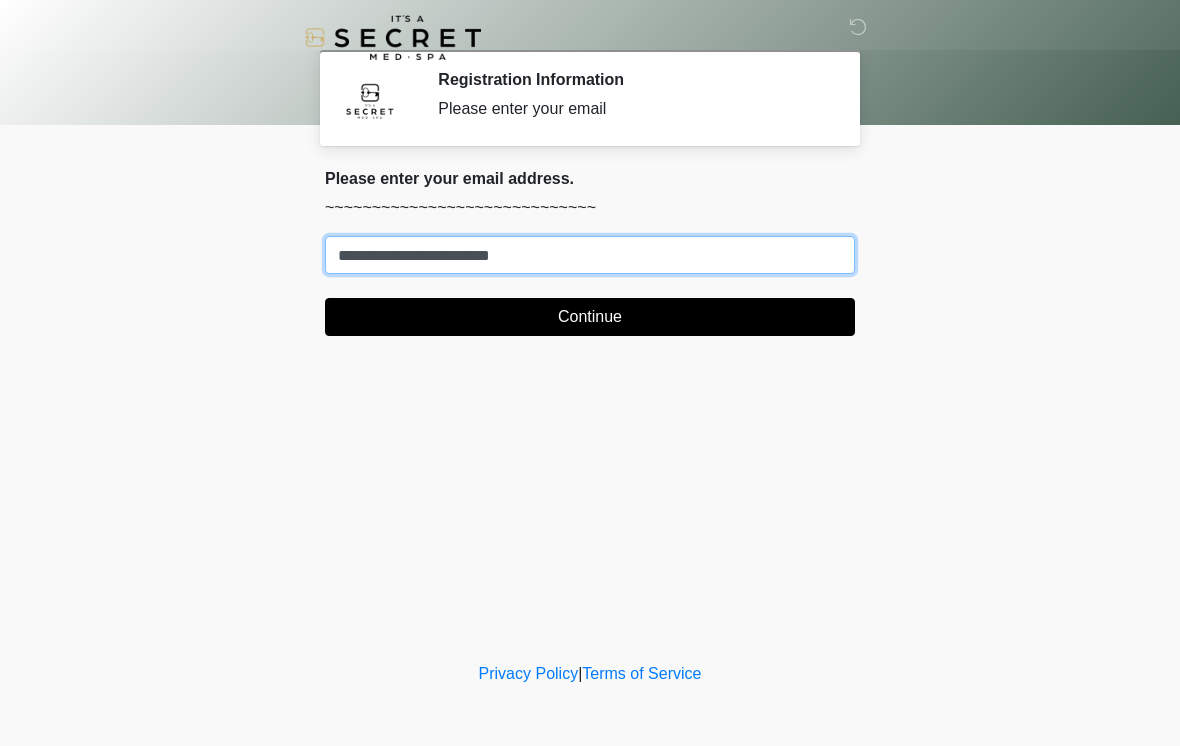 type on "**********" 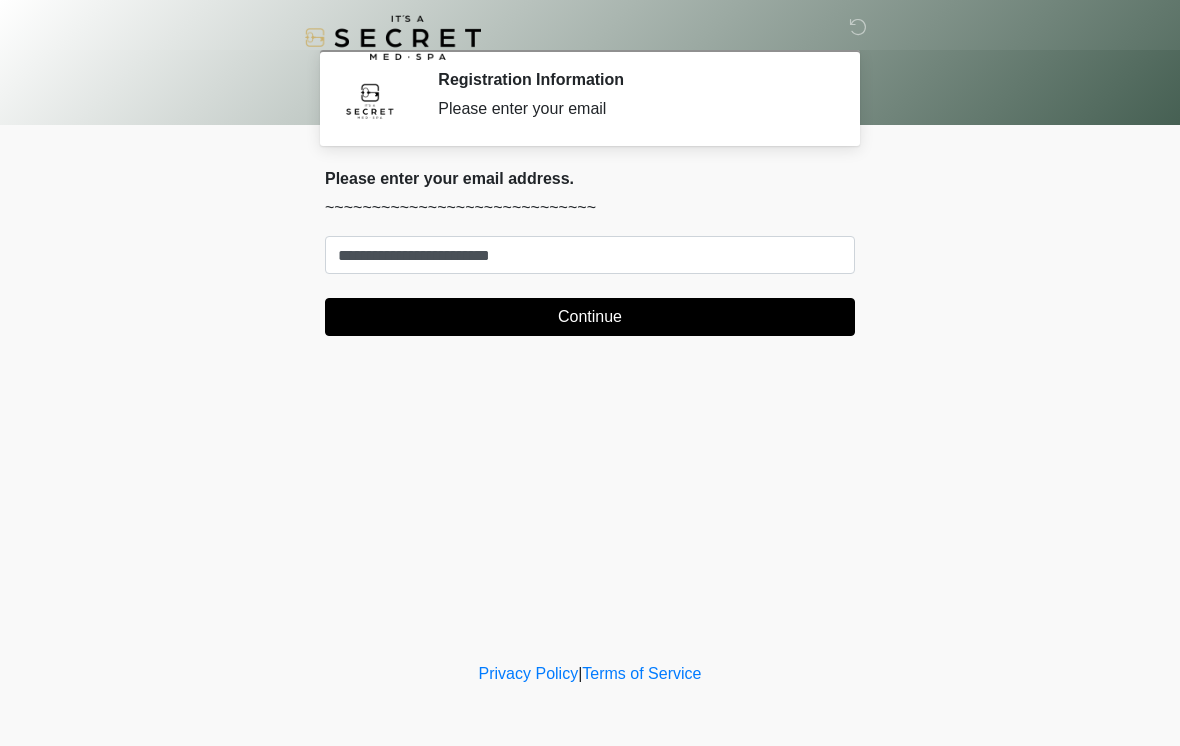 click on "Continue" at bounding box center [590, 317] 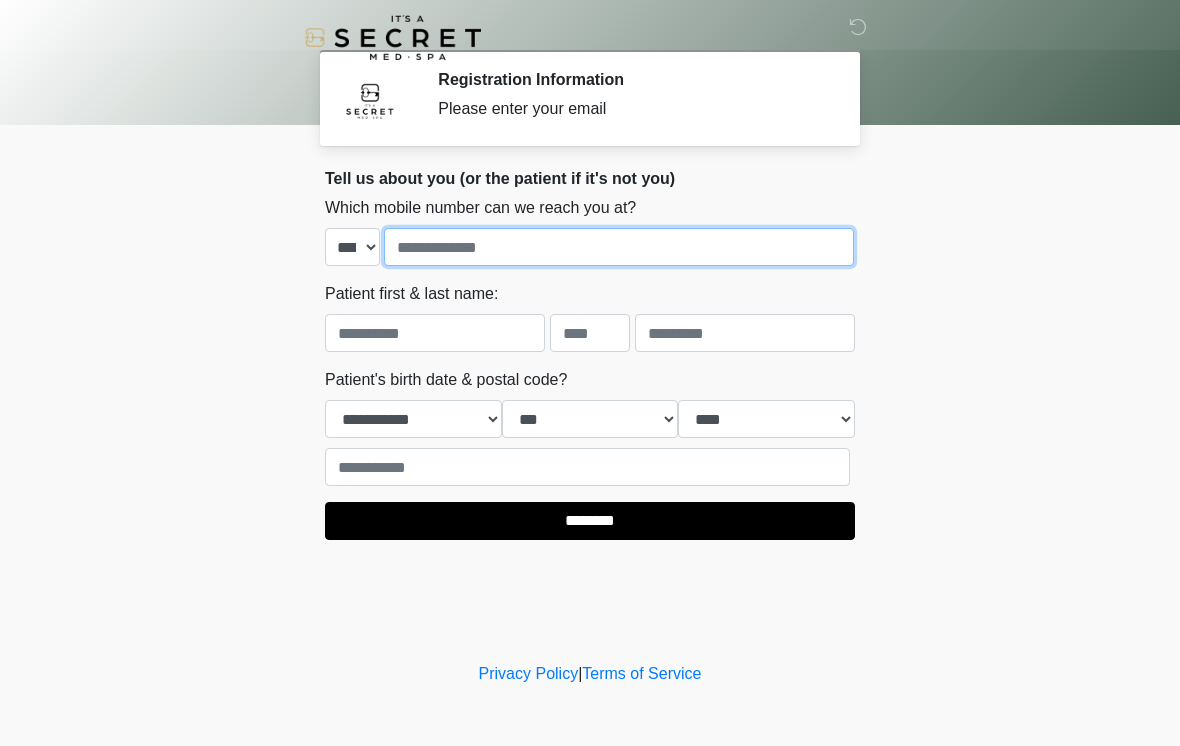 click at bounding box center (619, 247) 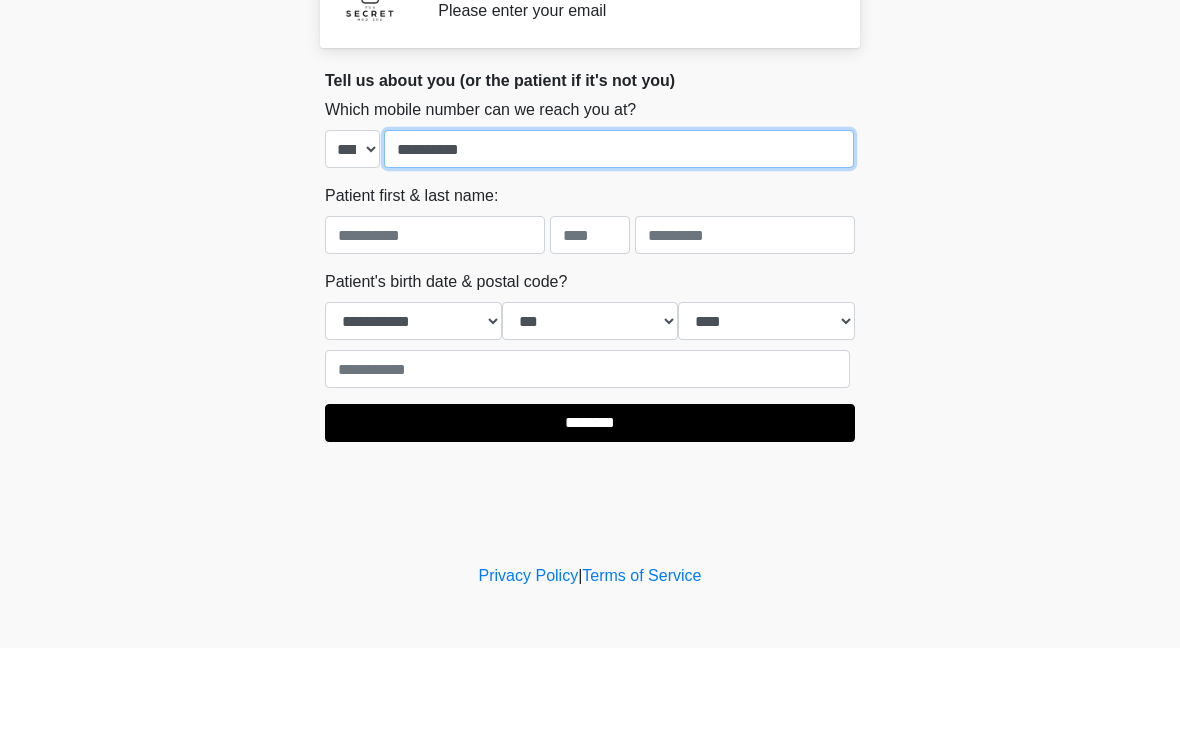 type on "**********" 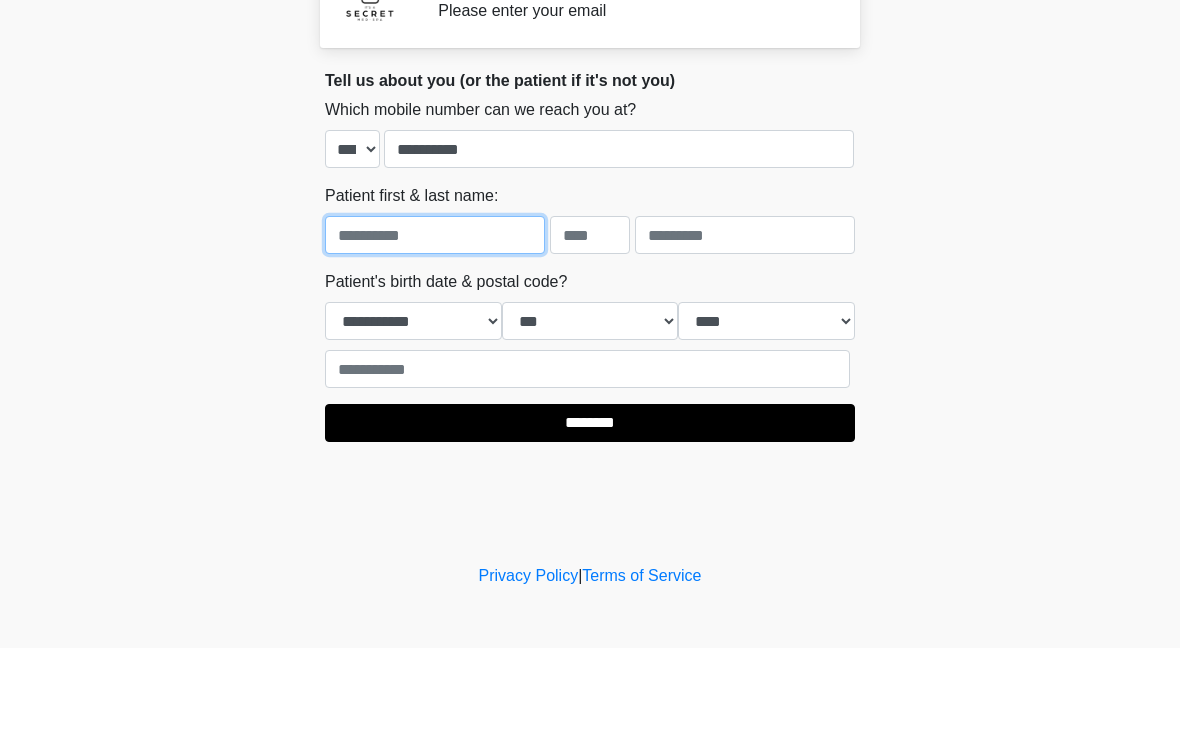click at bounding box center (435, 333) 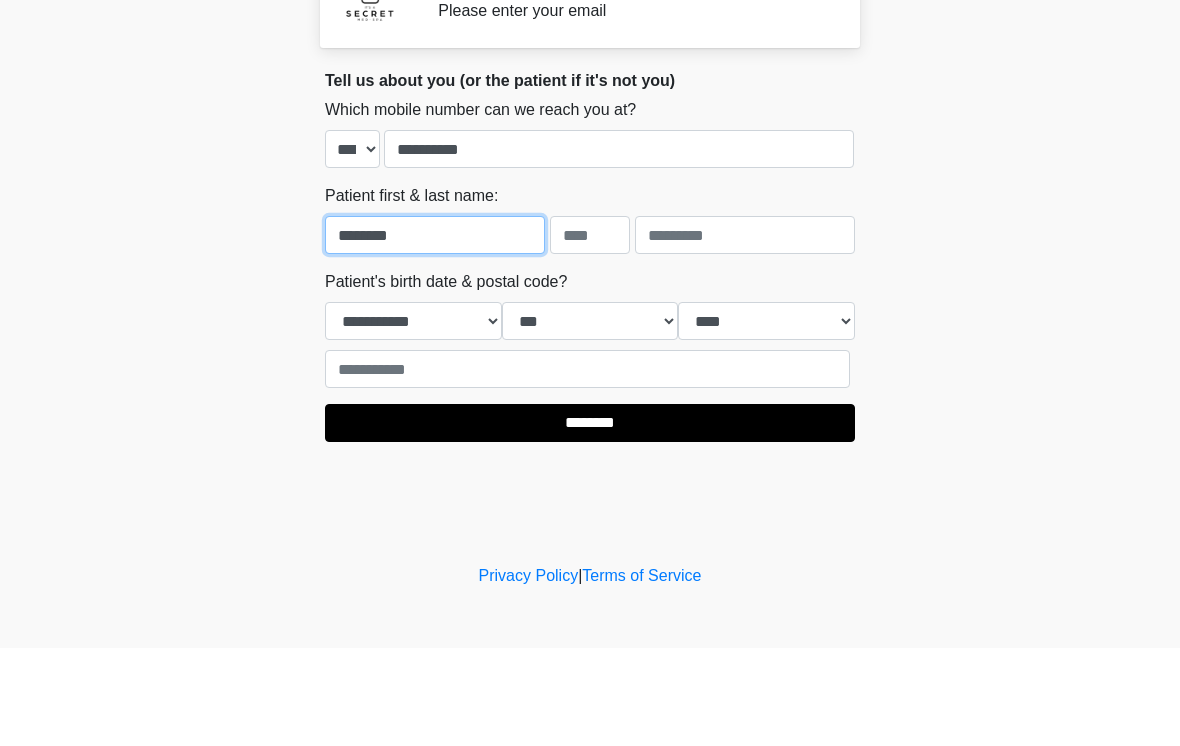 type on "********" 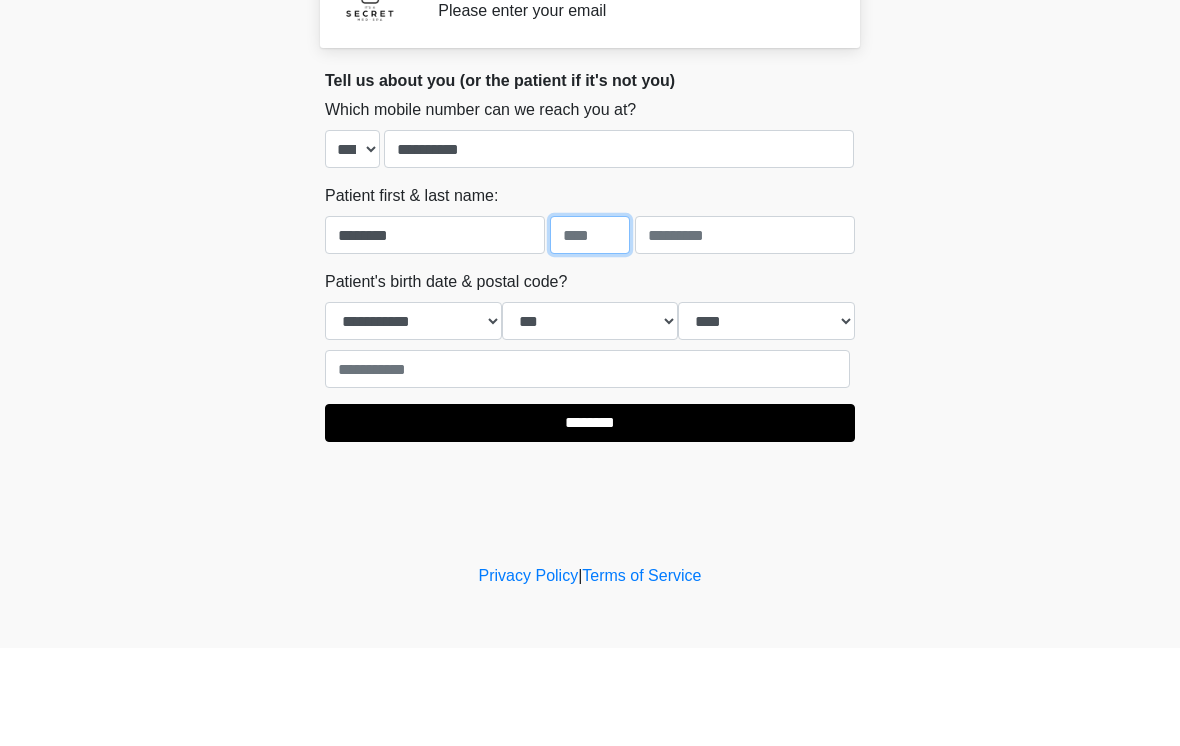 click at bounding box center [590, 333] 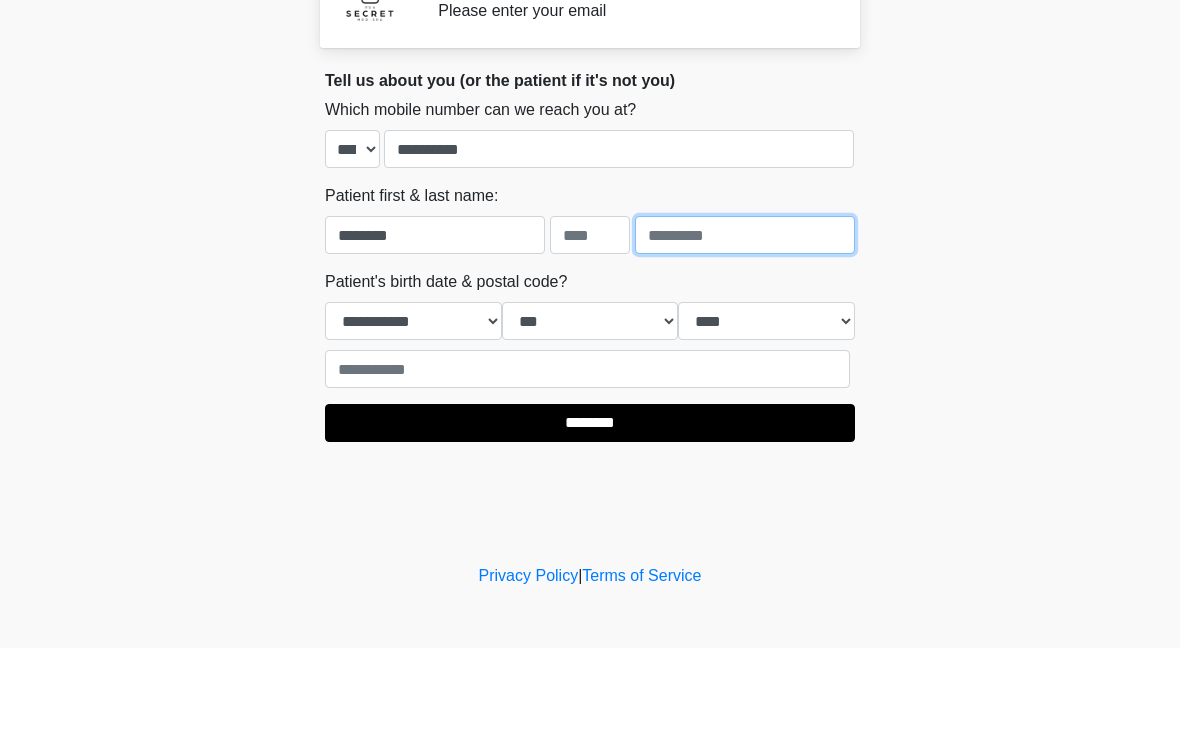 click at bounding box center (745, 333) 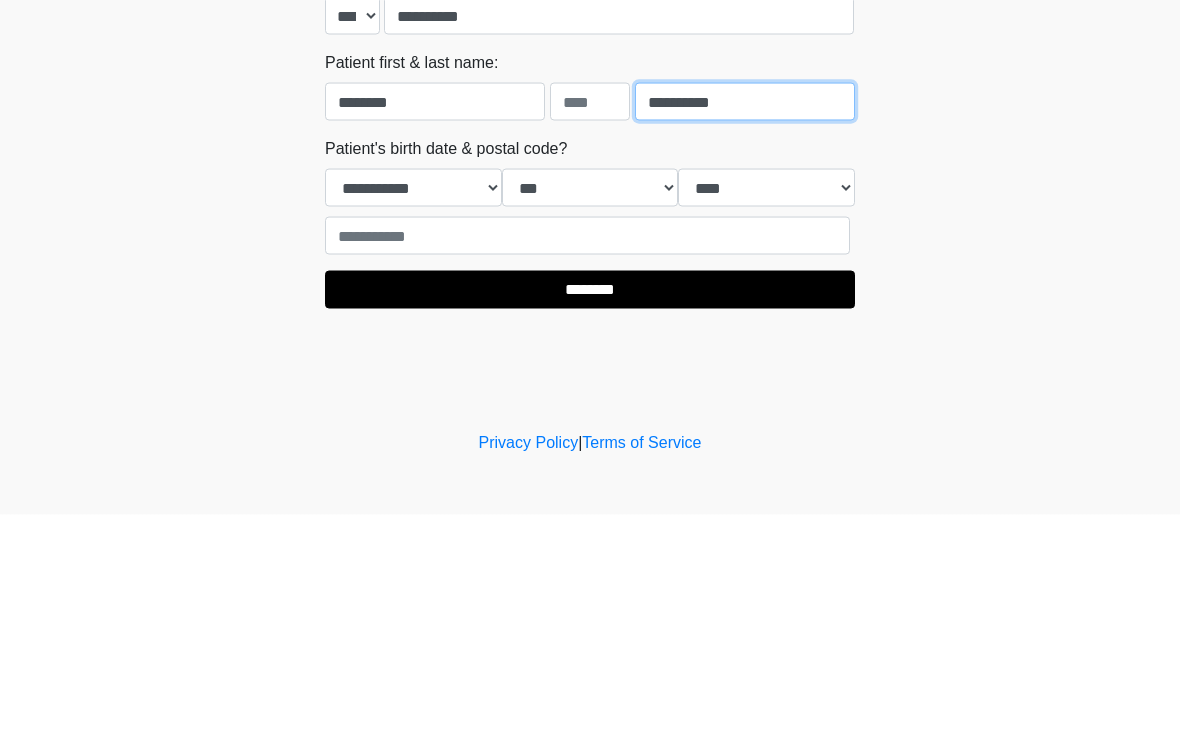 type on "**********" 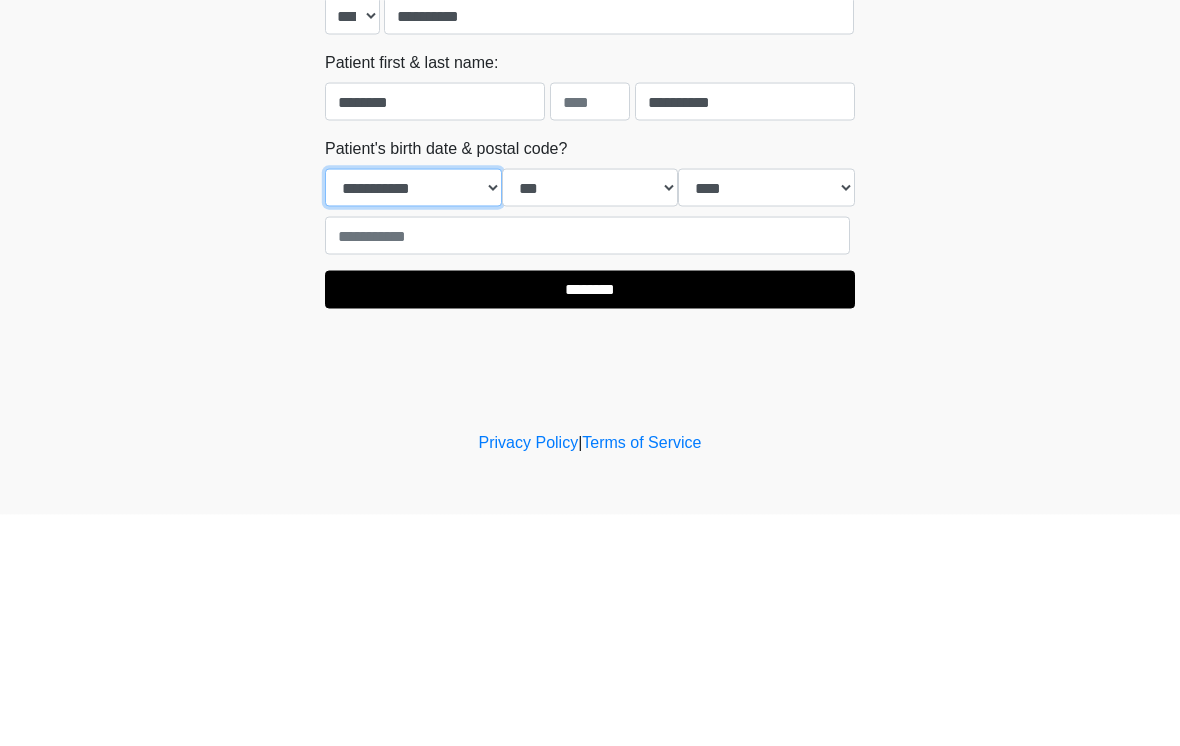 click on "**********" at bounding box center [413, 419] 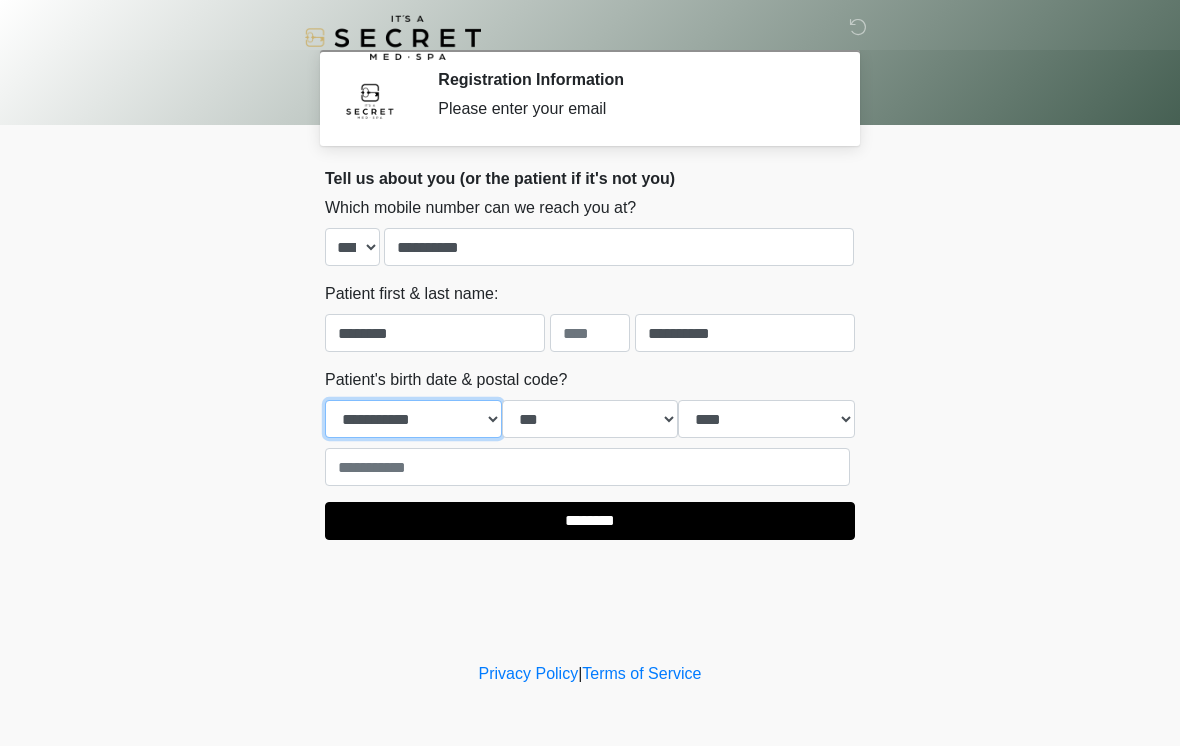 select on "*" 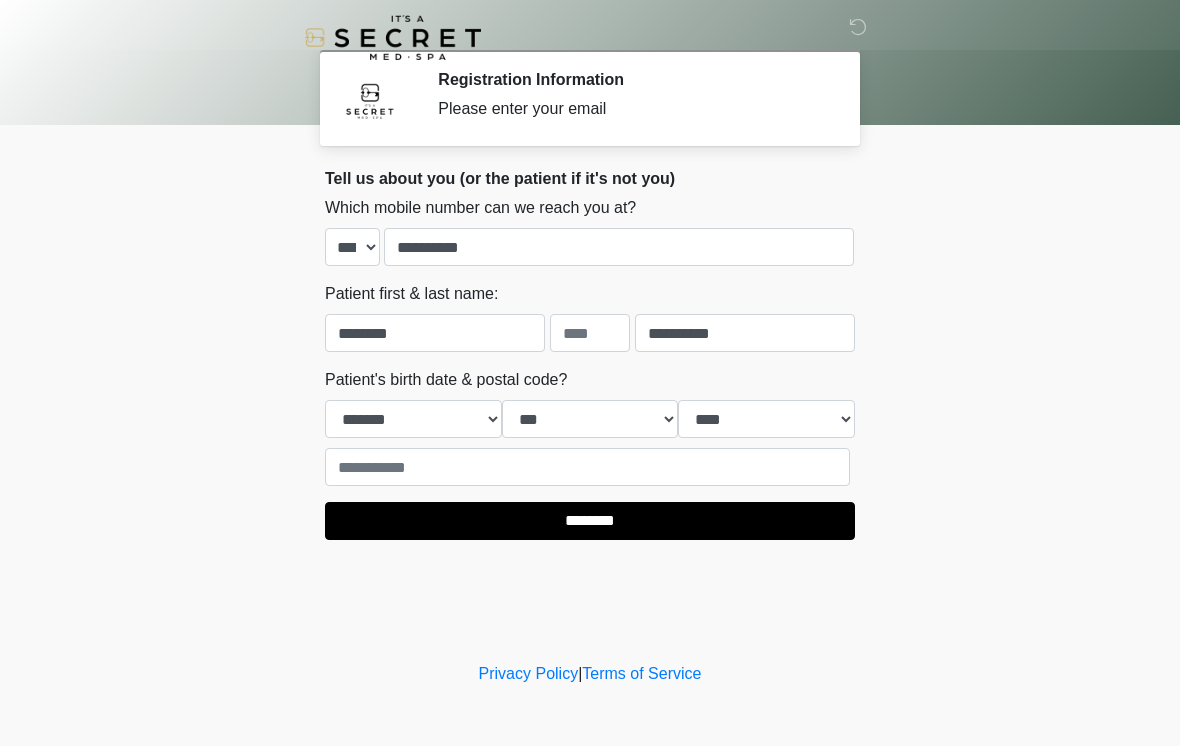 click on "**********" at bounding box center [590, 427] 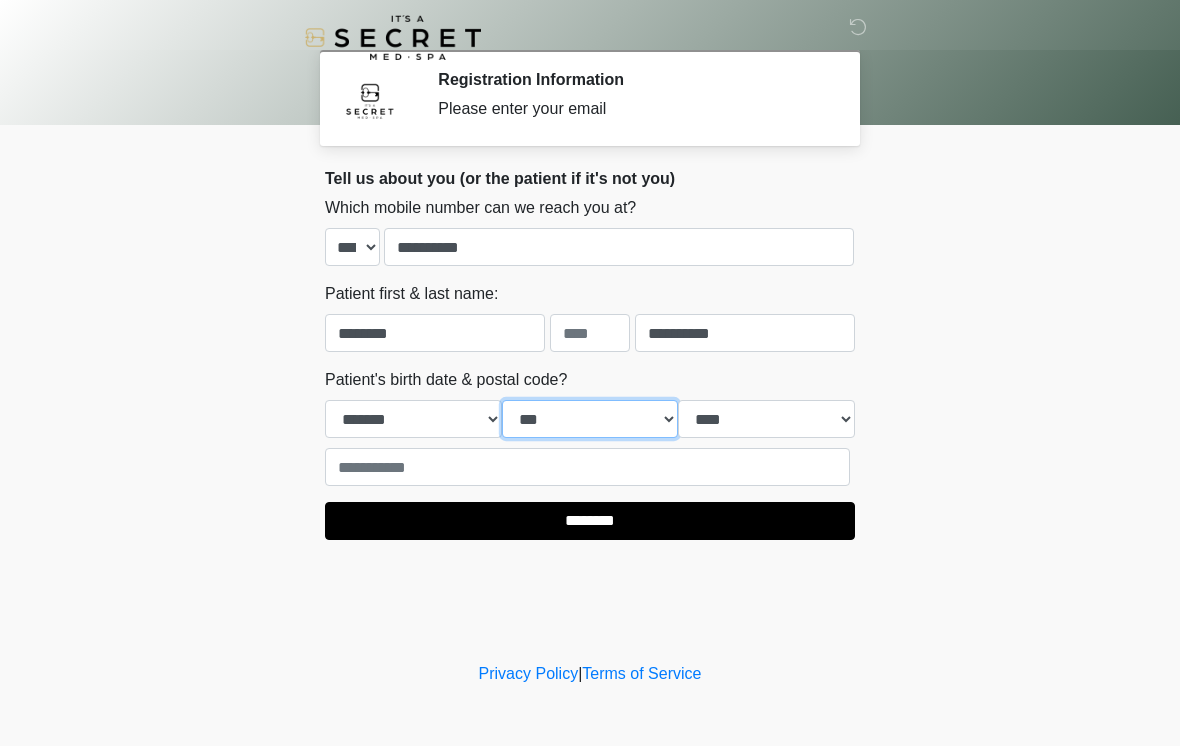 click on "***
*
*
*
*
*
*
*
*
*
**
**
**
**
**
**
**
**
**
**
**
**
**
**
**
**
**
**
**
**
**
**" at bounding box center (590, 419) 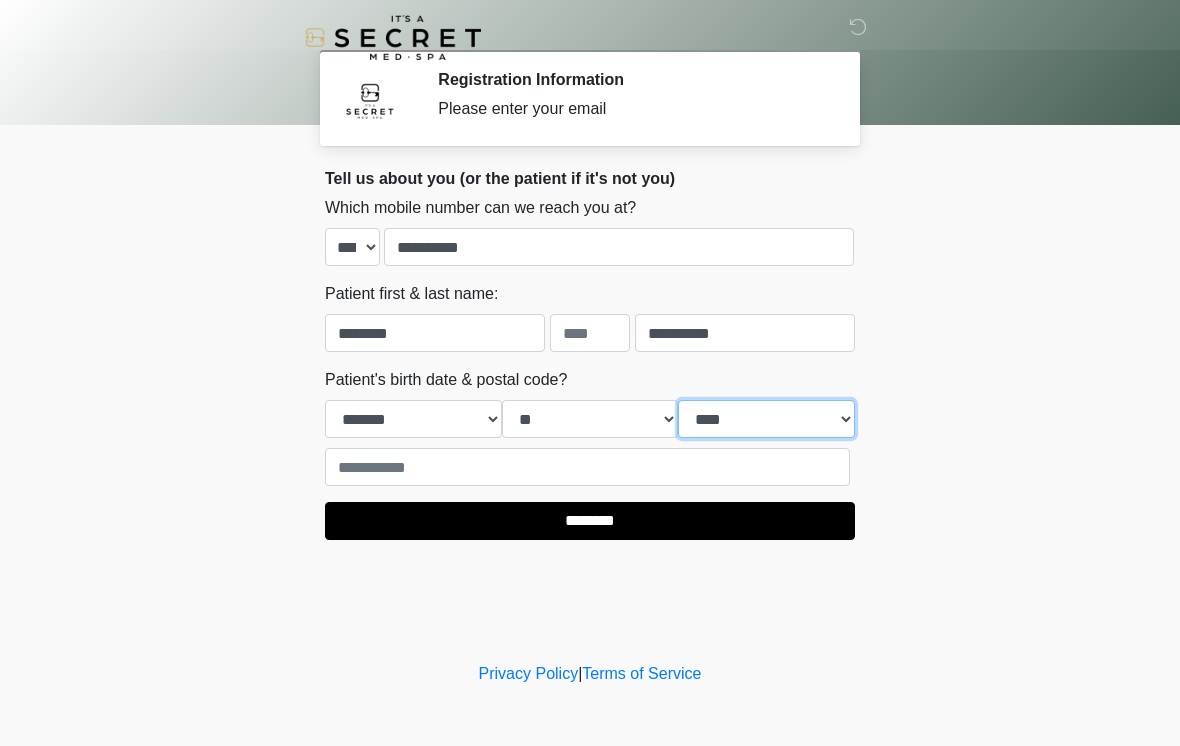 click on "****
****
****
****
****
****
****
****
****
****
****
****
****
****
****
****
****
****
****
****
****
****
****
****
****
****
****
****
****
****
****
****
****
****
****
****
****
****
****
****
****
****
****
****
****
****
****
****
****
****
****
****
****
****
****
****
****
****
****
****
****
****
****
****
****
****
****
****
****
****
****
****
****
****
****
****
****
****
****
****
****
****
****
****
****
****
****
****
****
****
****
****
****
****
****
****
****
****
****
****
****
****" at bounding box center (766, 419) 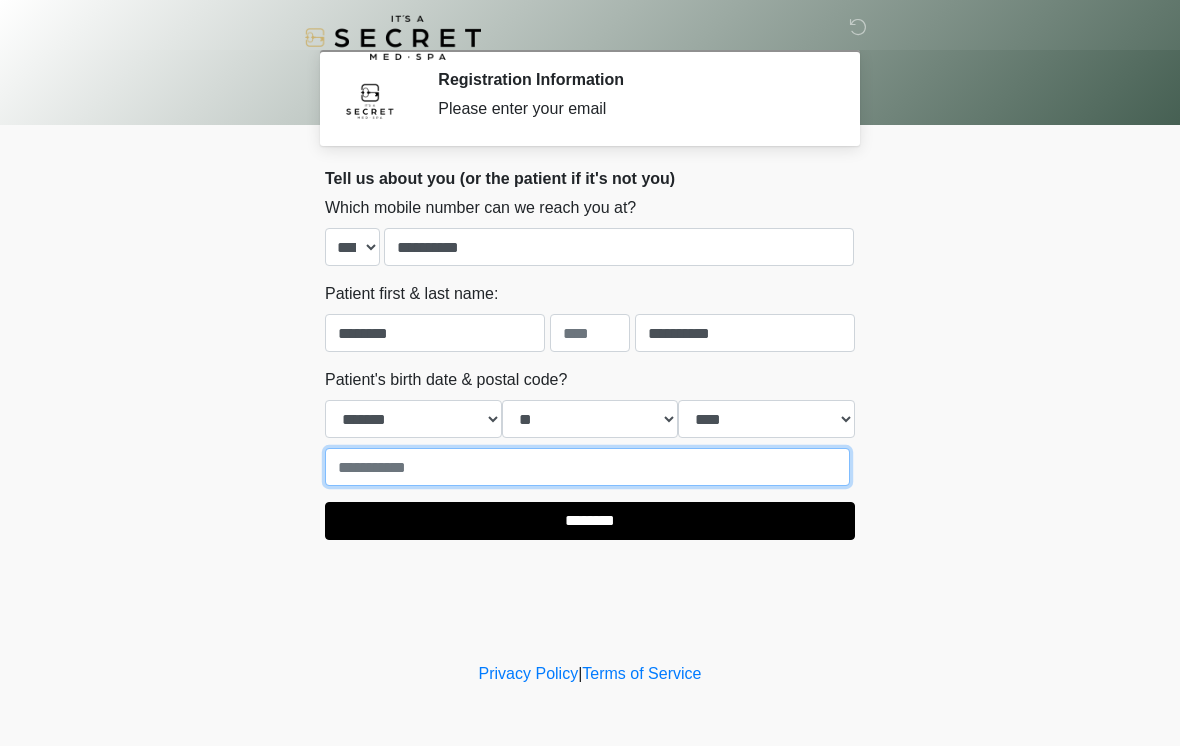 click at bounding box center (587, 467) 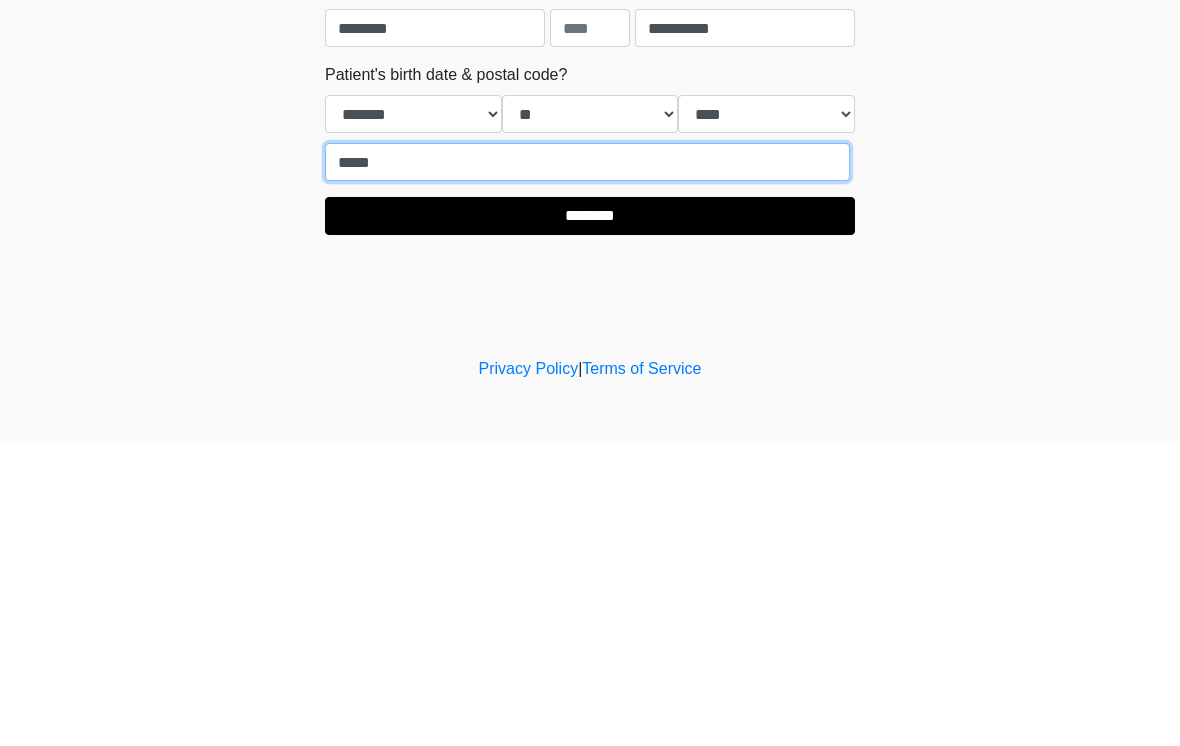 type on "*****" 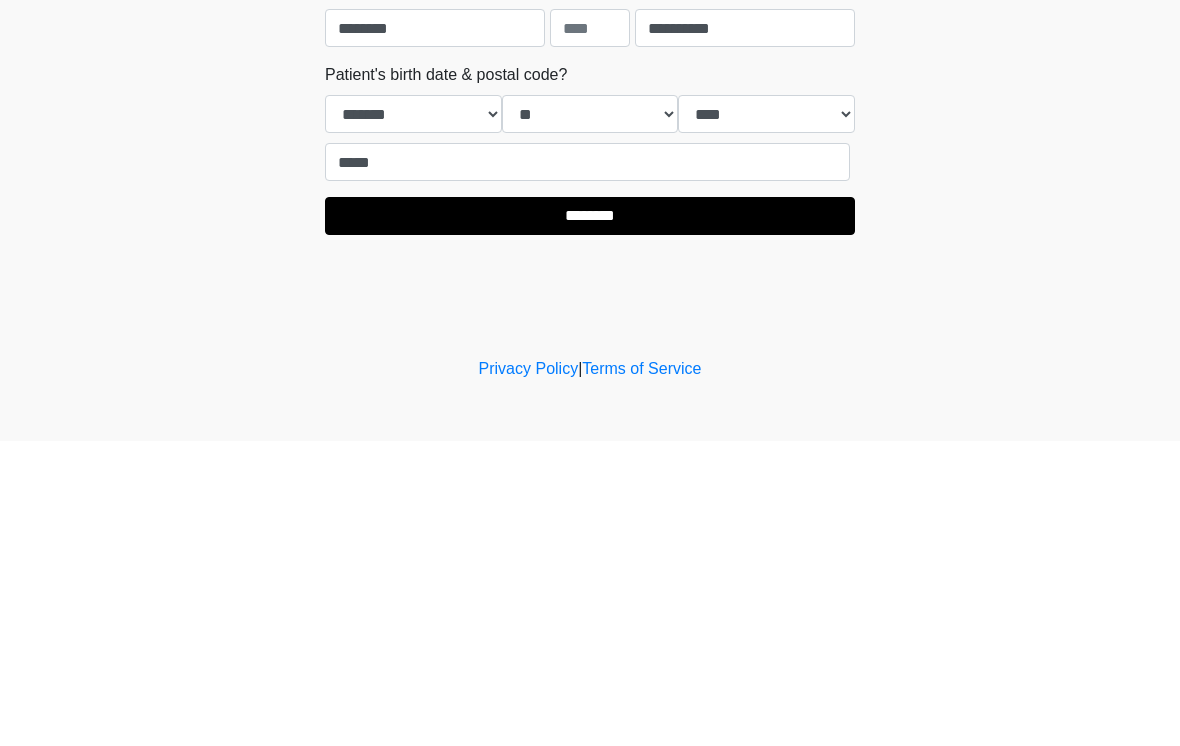 click on "********" at bounding box center [590, 521] 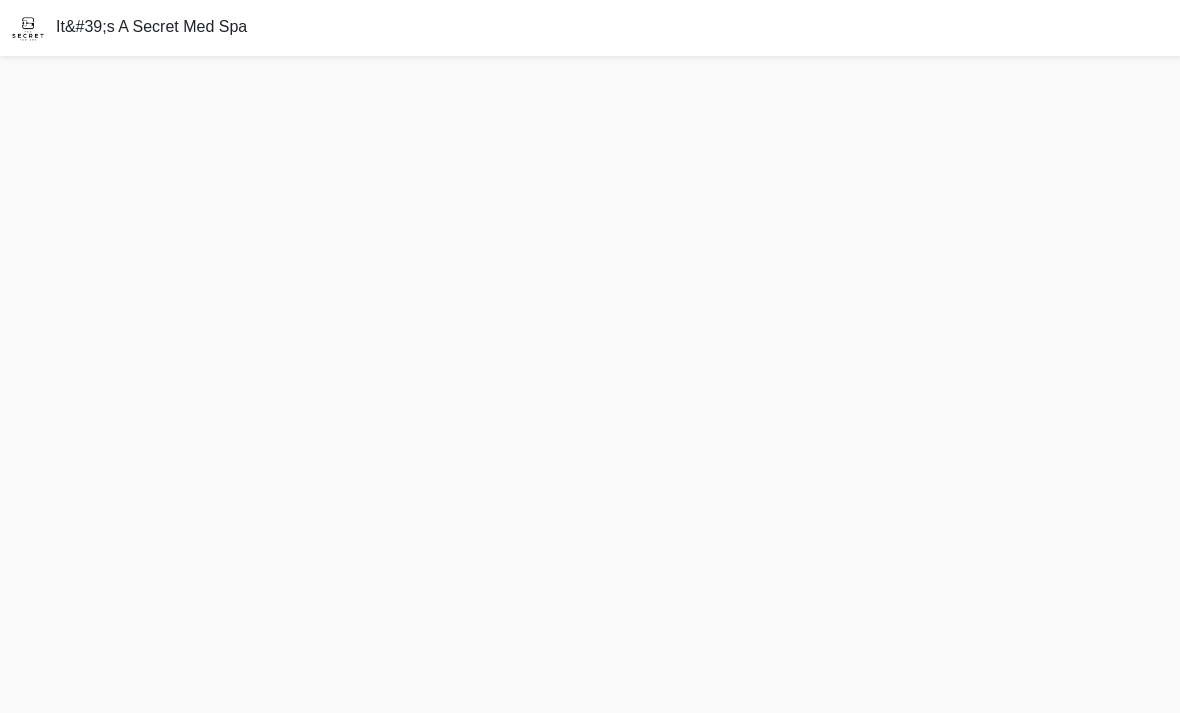 scroll, scrollTop: 13, scrollLeft: 0, axis: vertical 